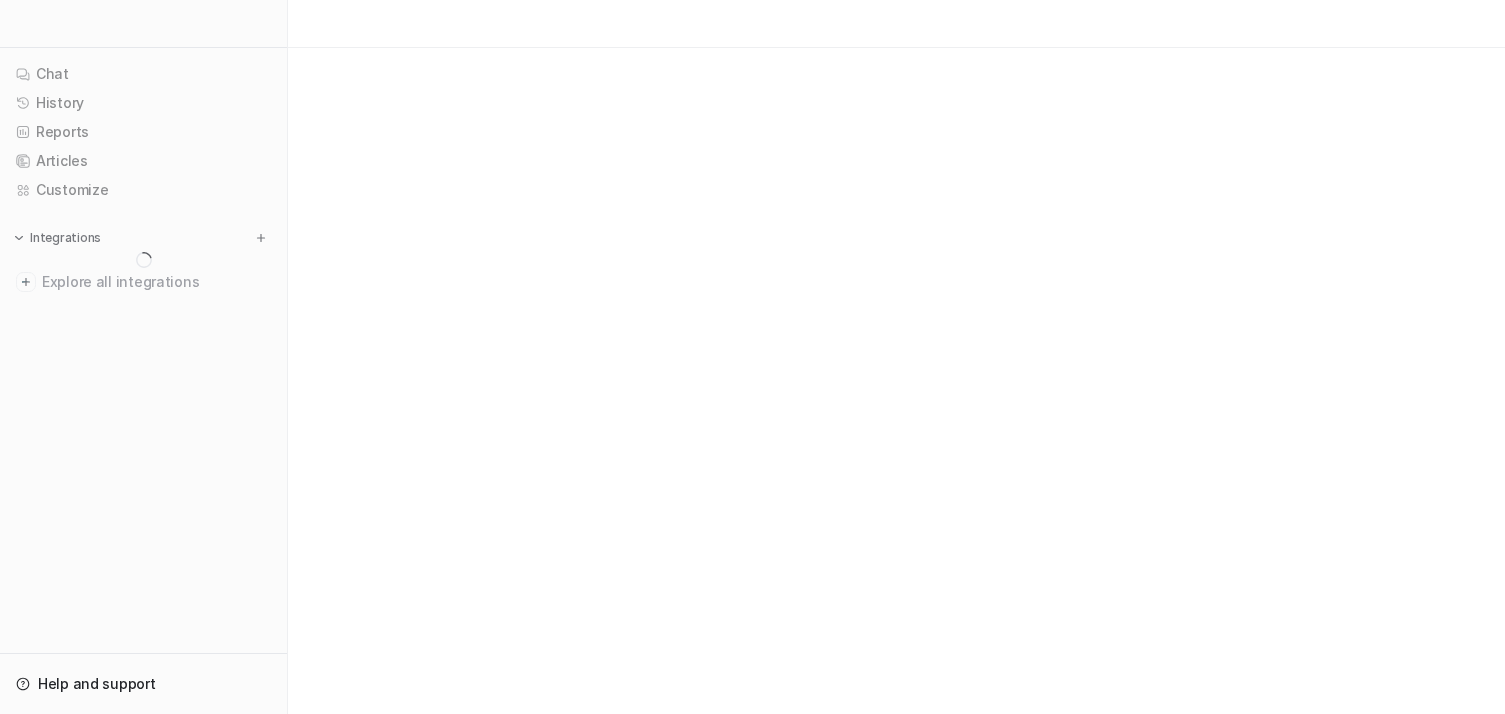scroll, scrollTop: 0, scrollLeft: 0, axis: both 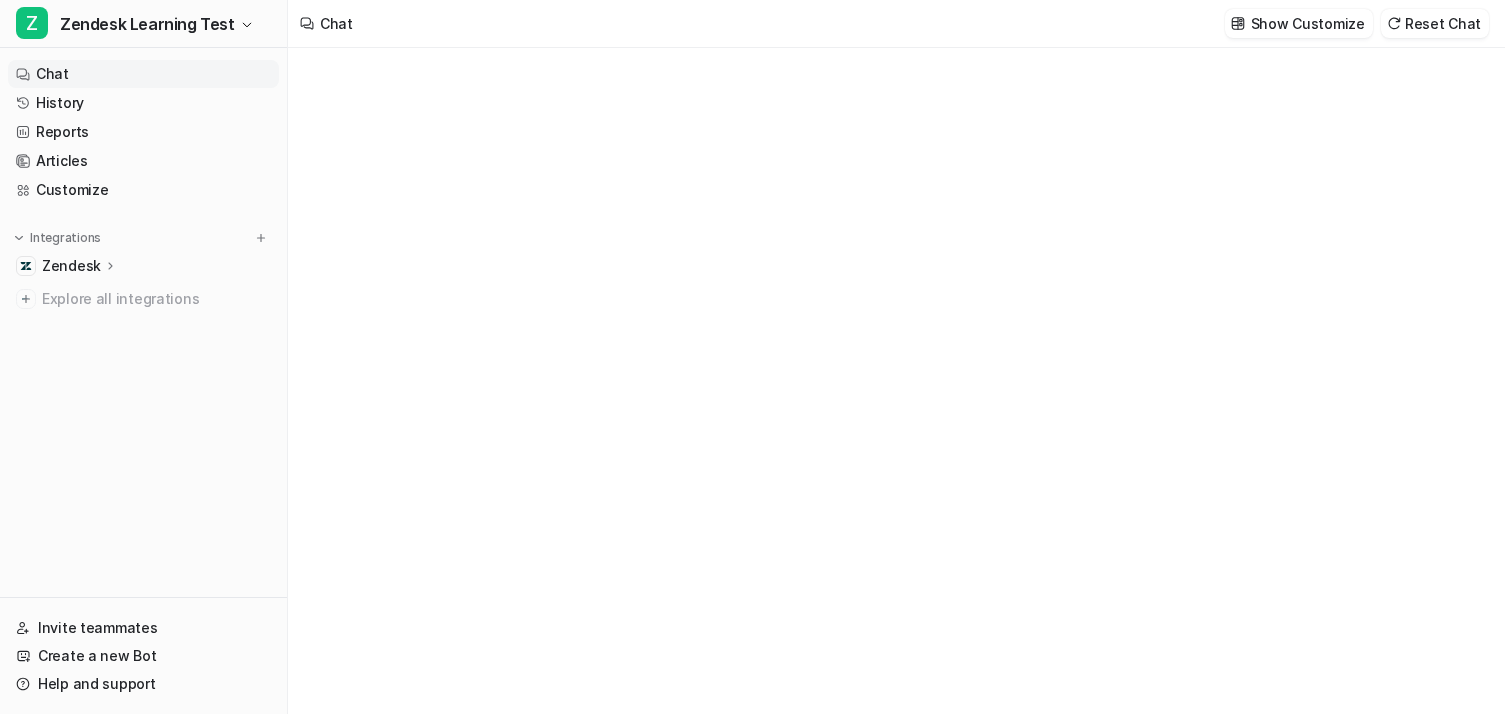type on "**********" 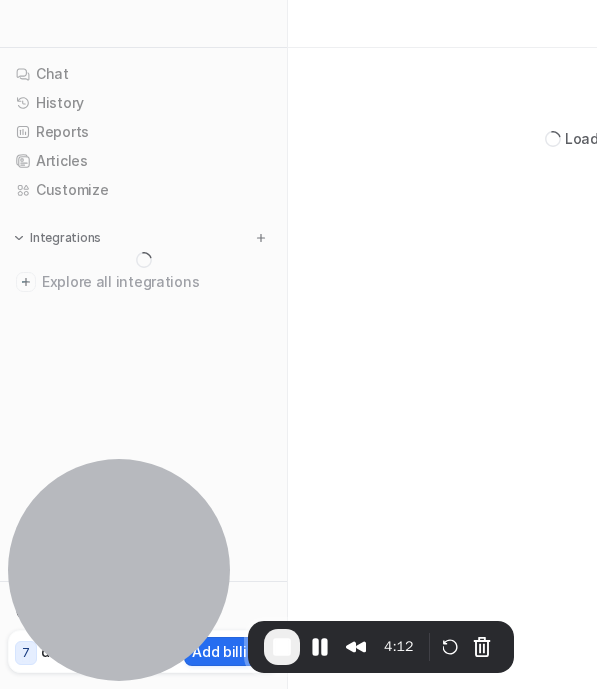 scroll, scrollTop: 0, scrollLeft: 0, axis: both 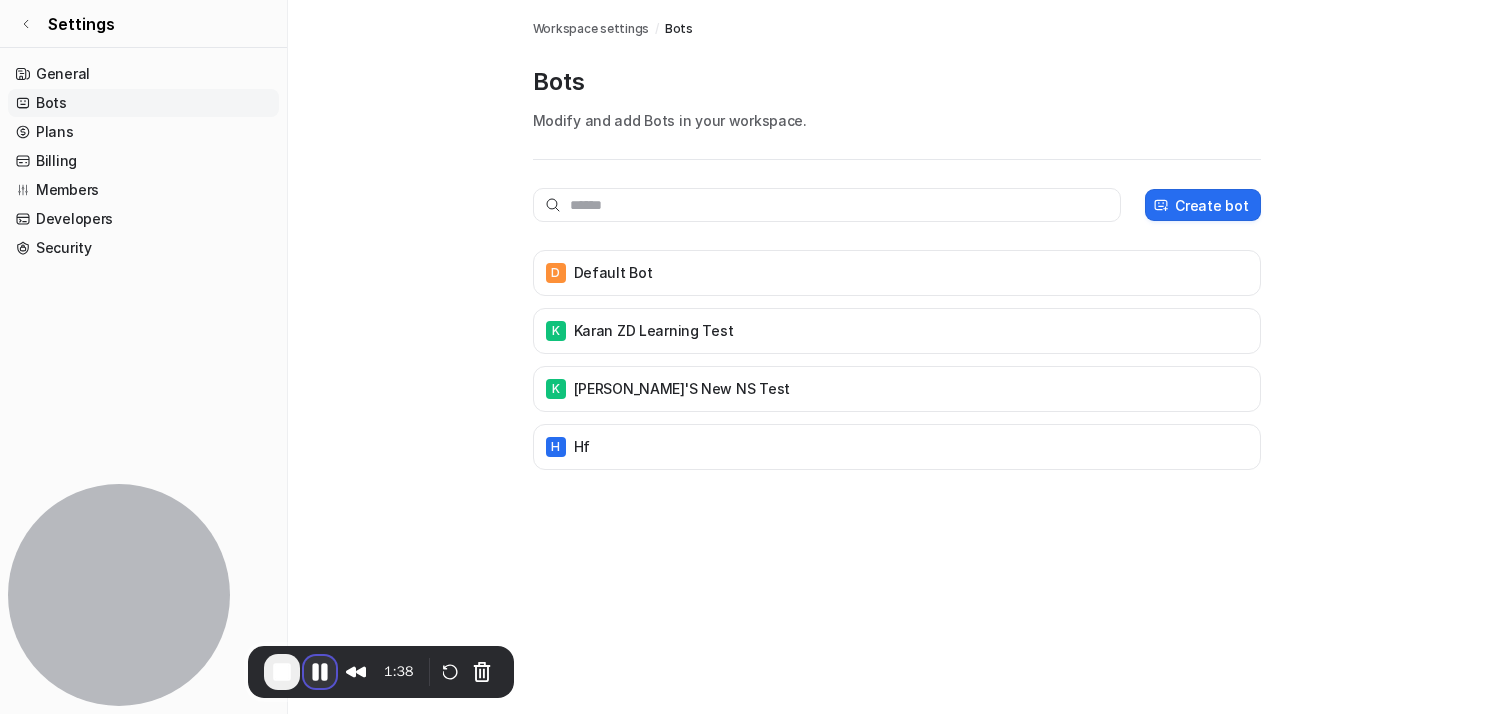 click at bounding box center [320, 672] 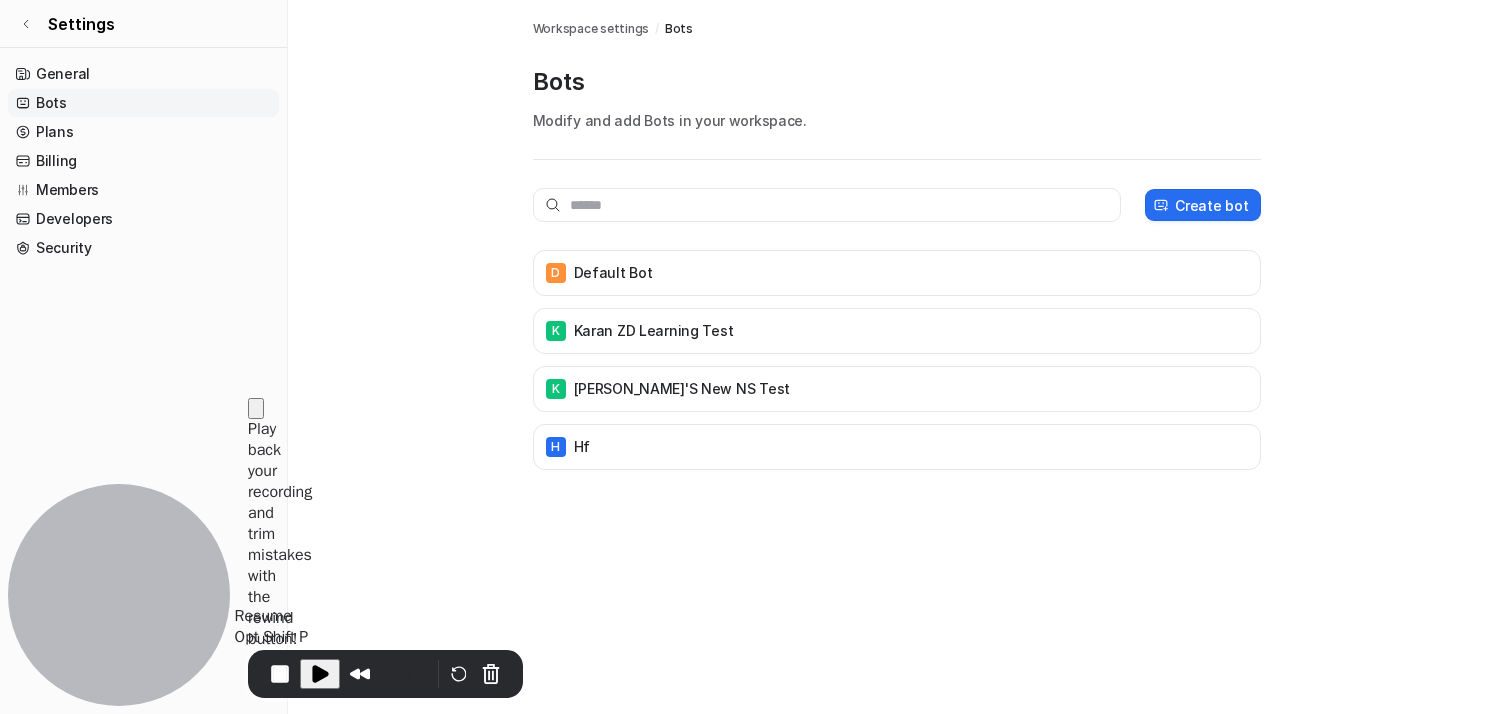 click at bounding box center (320, 674) 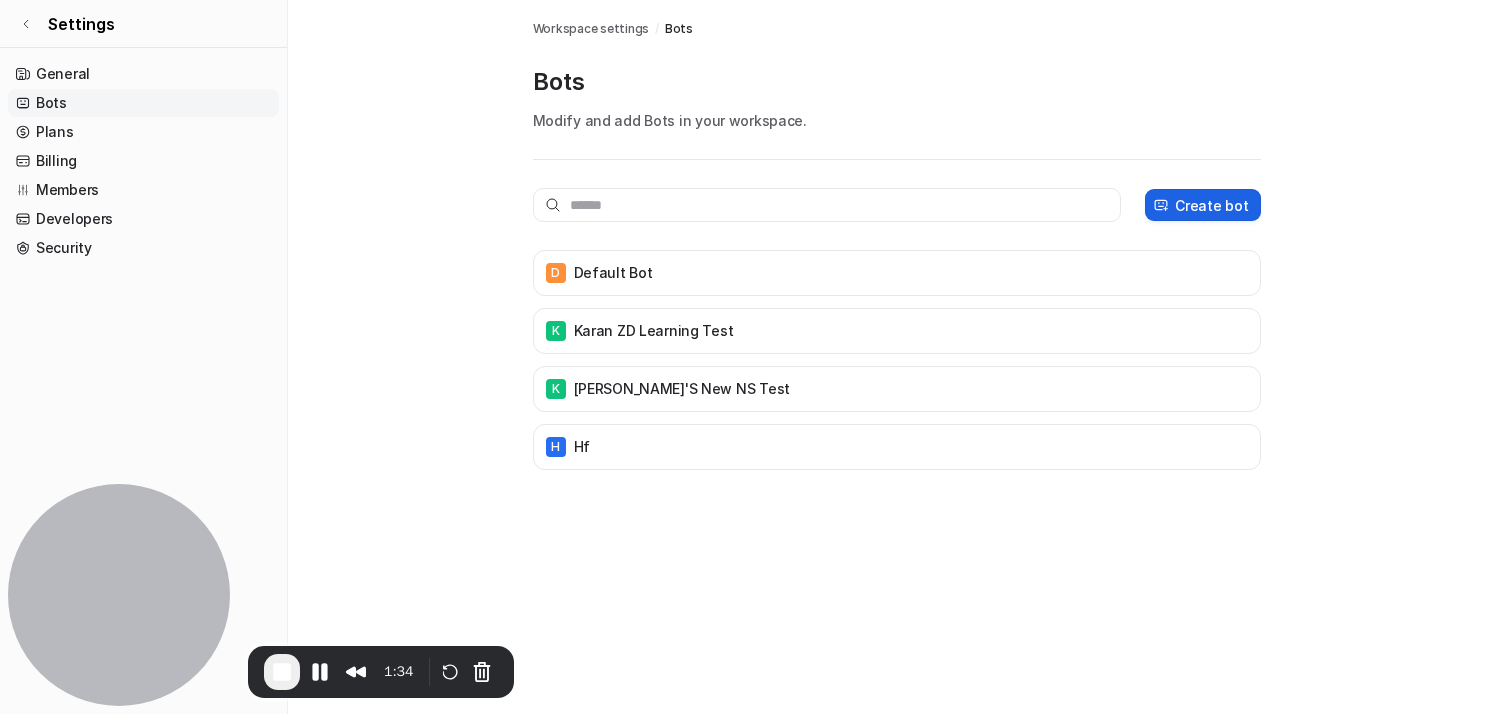 click on "Create bot" at bounding box center [1202, 205] 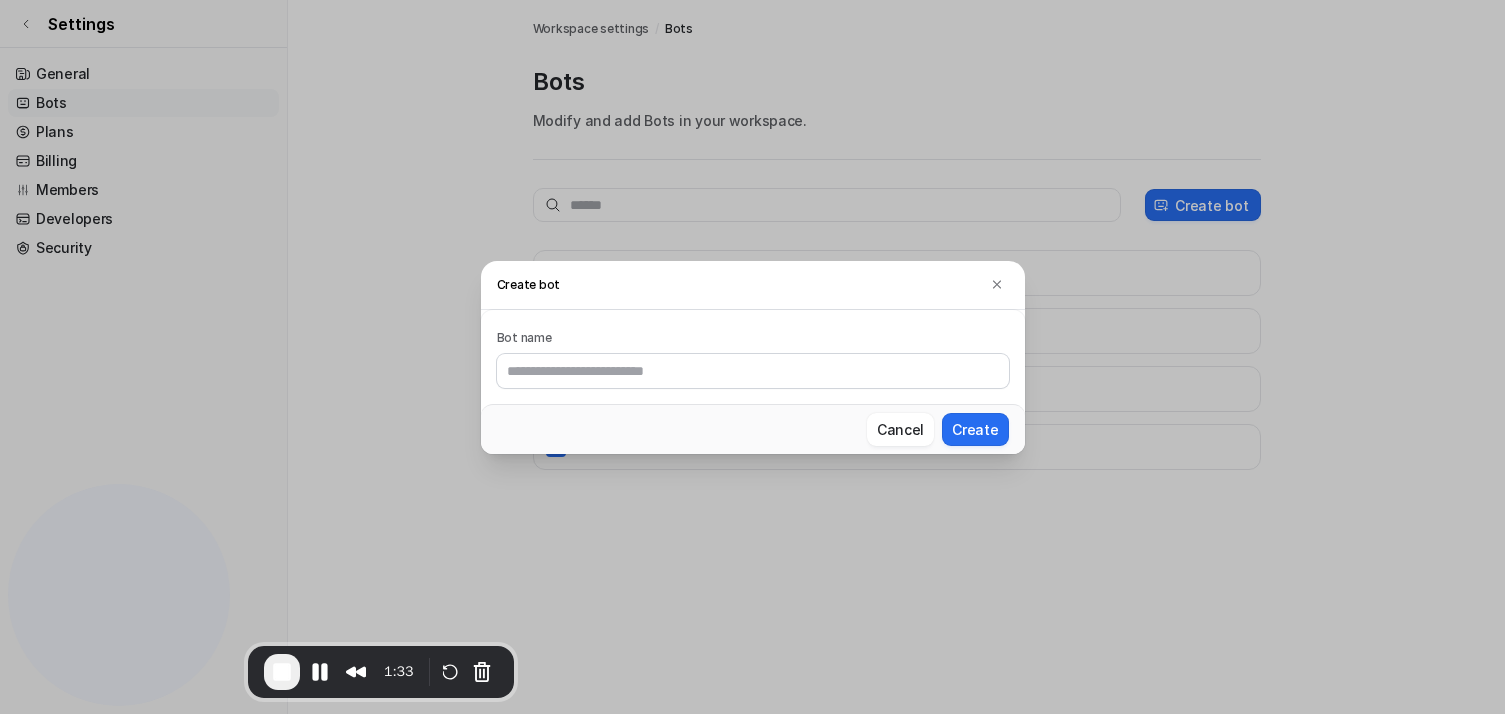 click at bounding box center (753, 371) 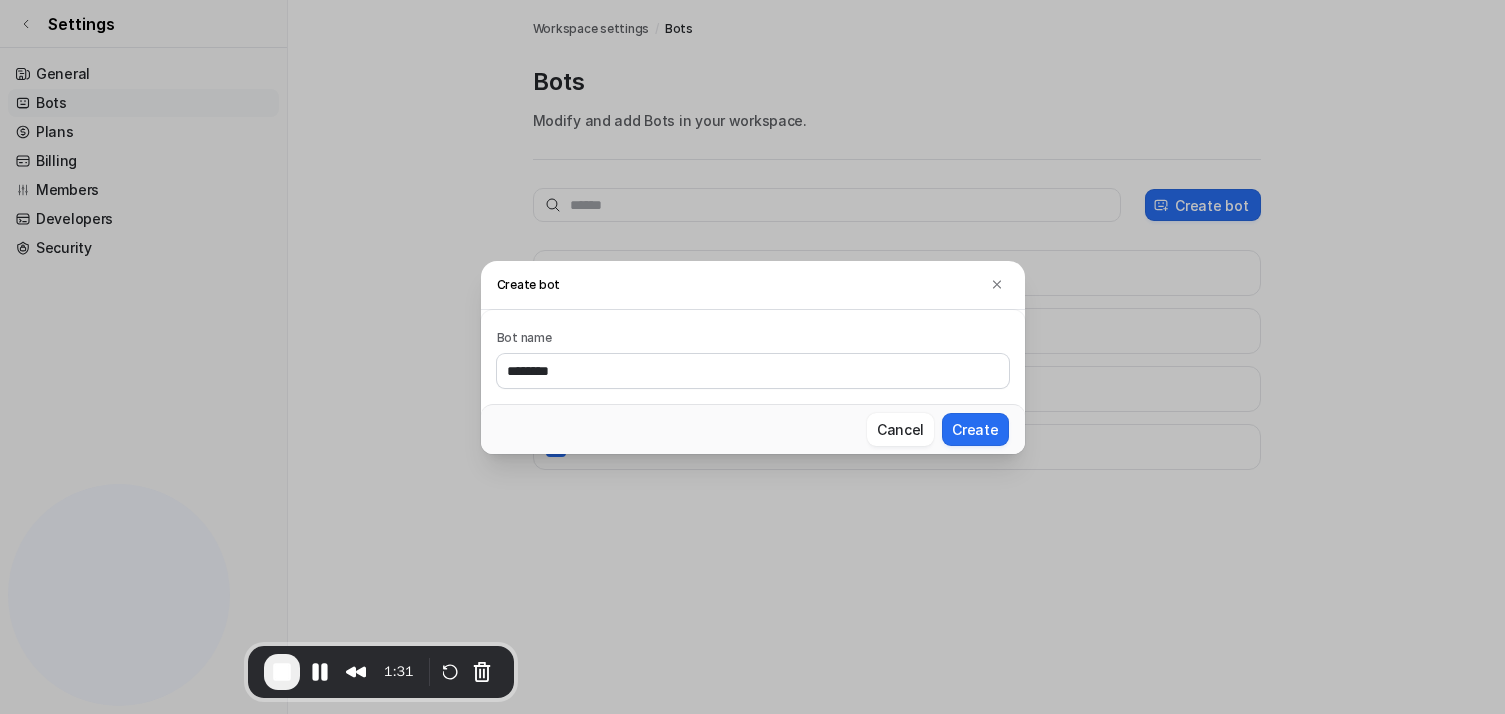 type on "********" 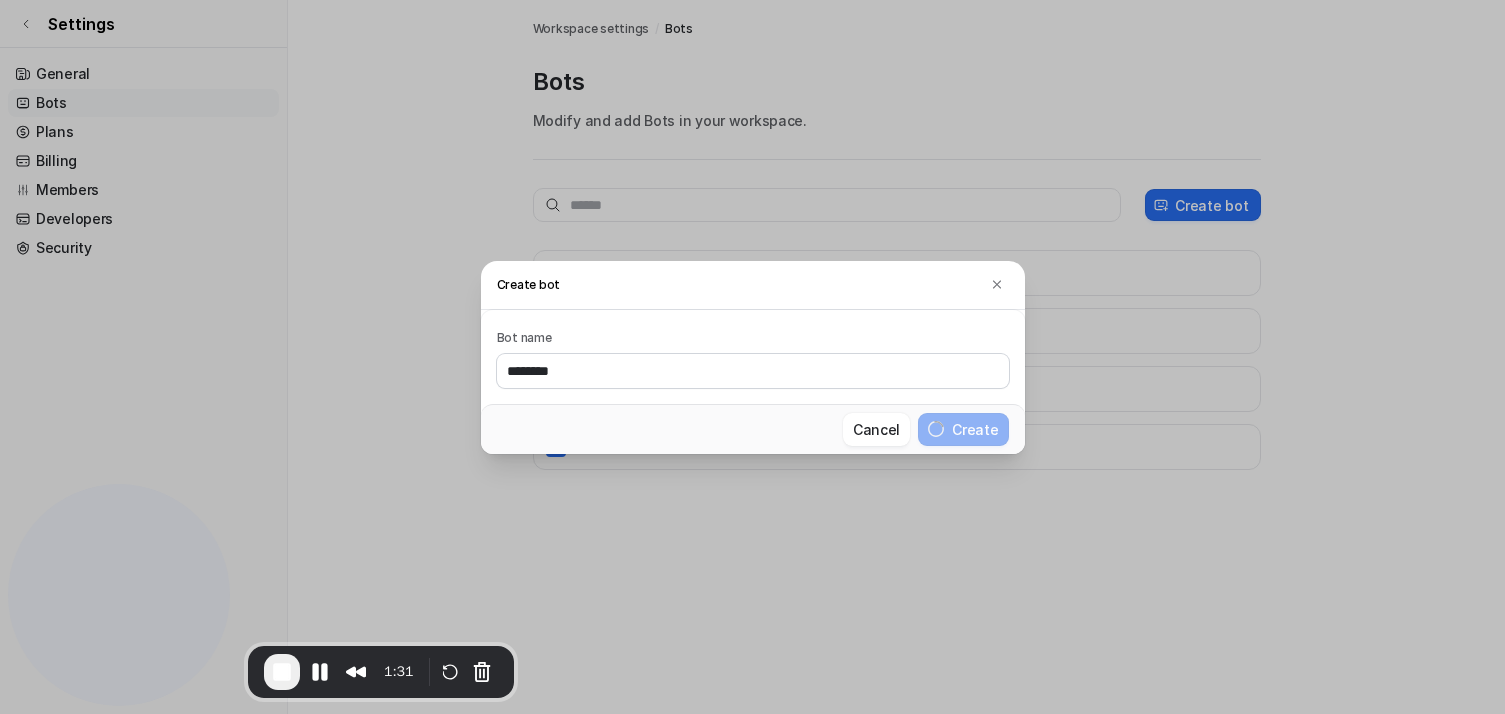 type 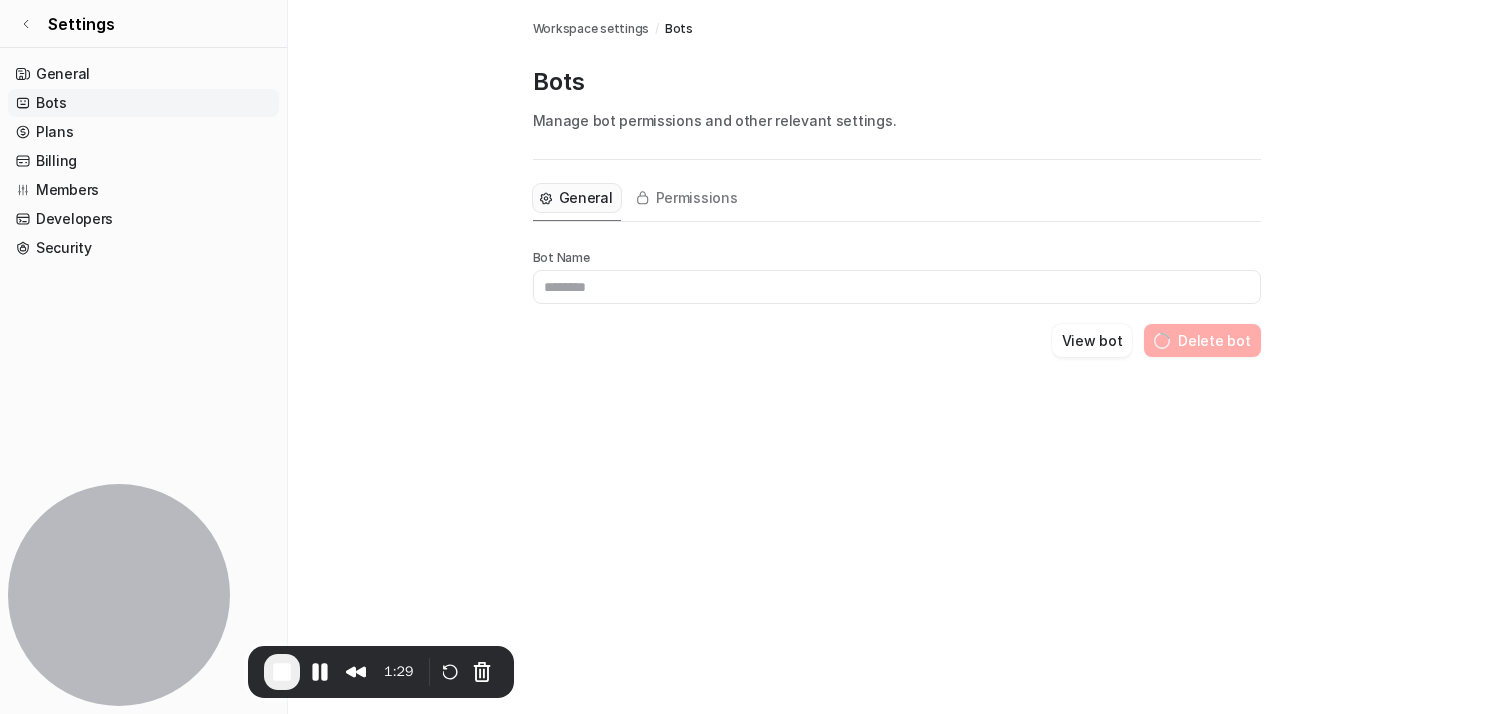 type on "********" 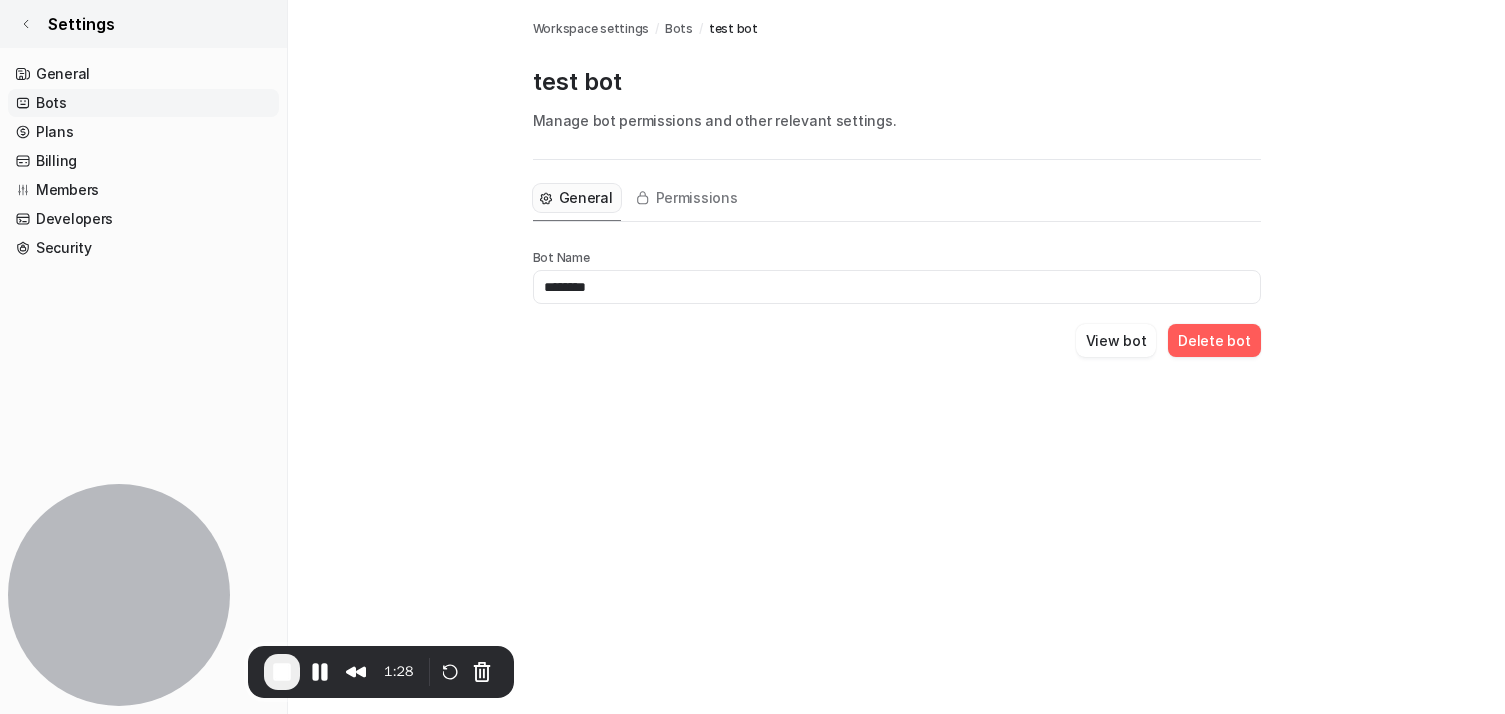 click on "Settings" at bounding box center [143, 24] 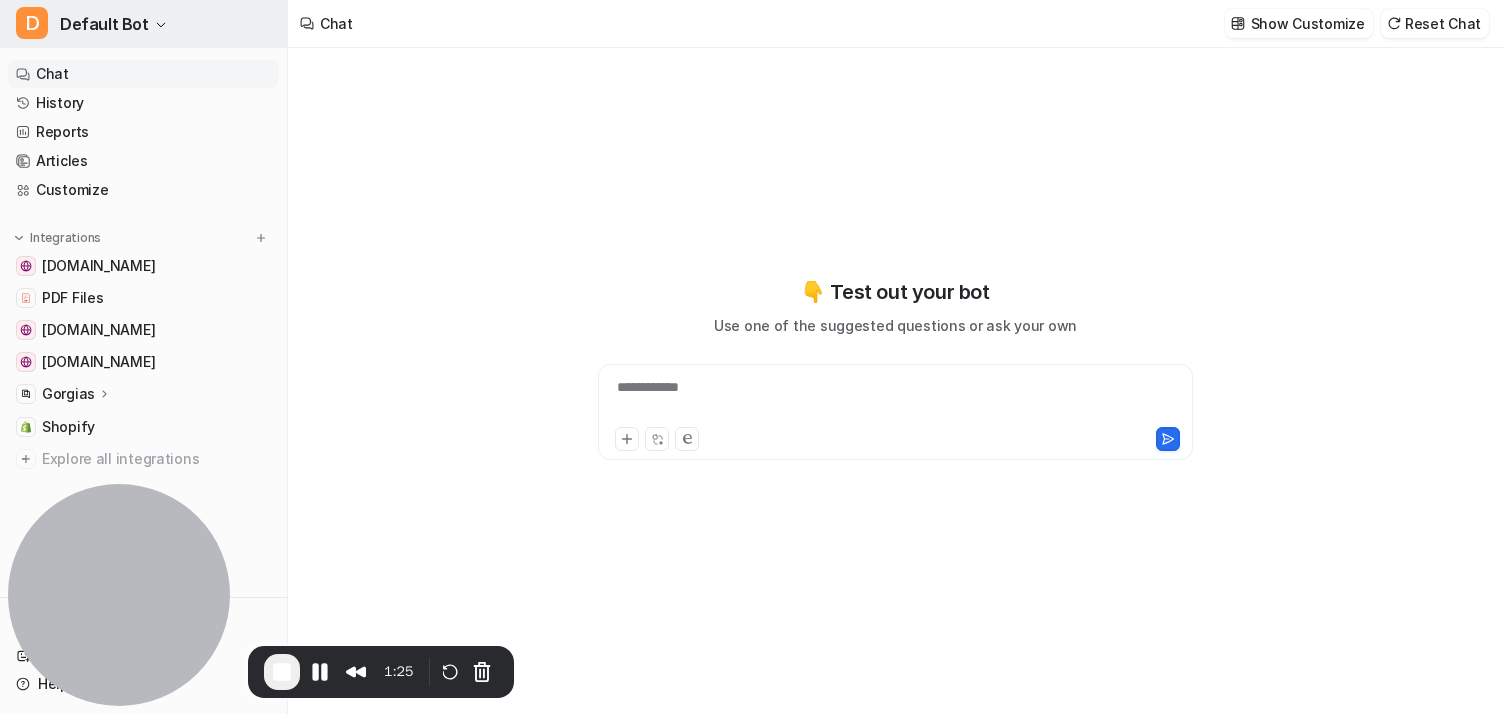 click on "D Default Bot" at bounding box center [143, 24] 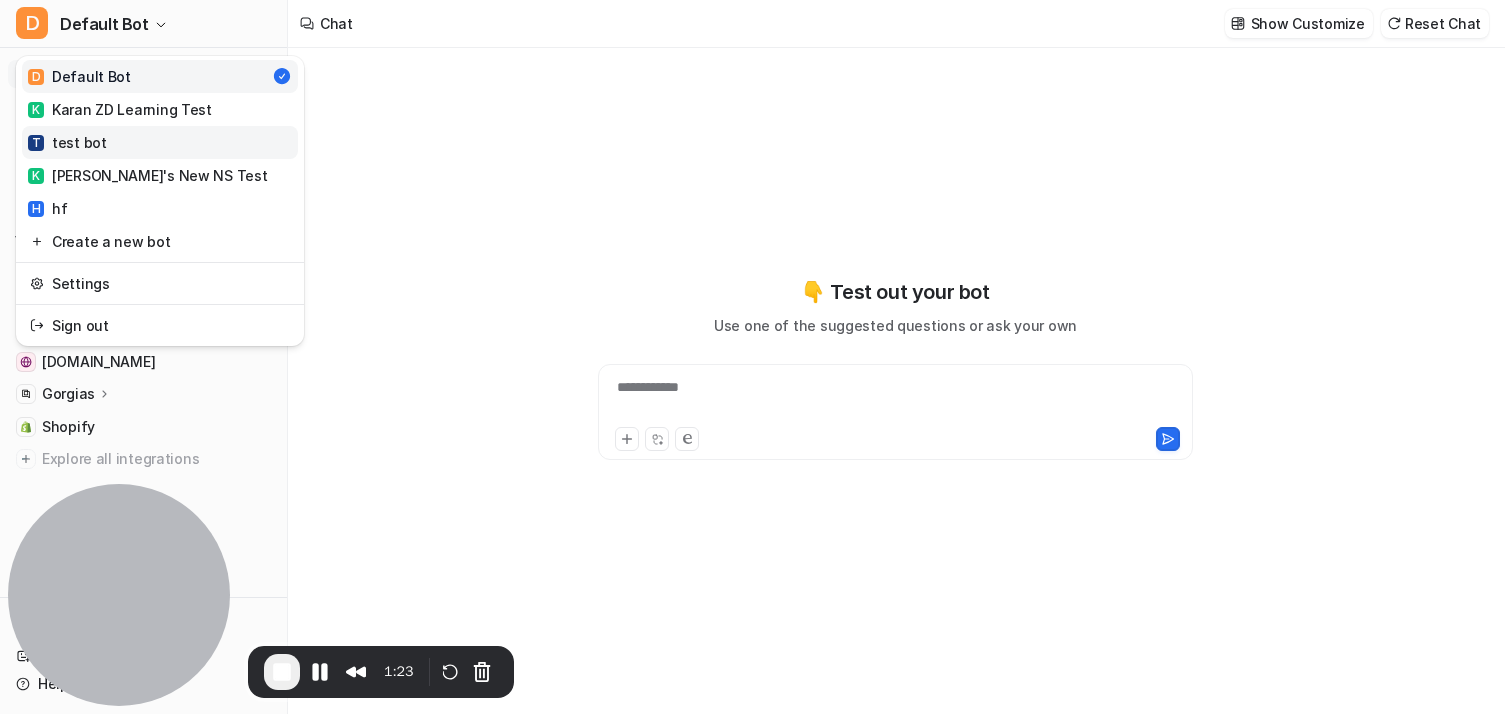 click on "T   test bot" at bounding box center [160, 142] 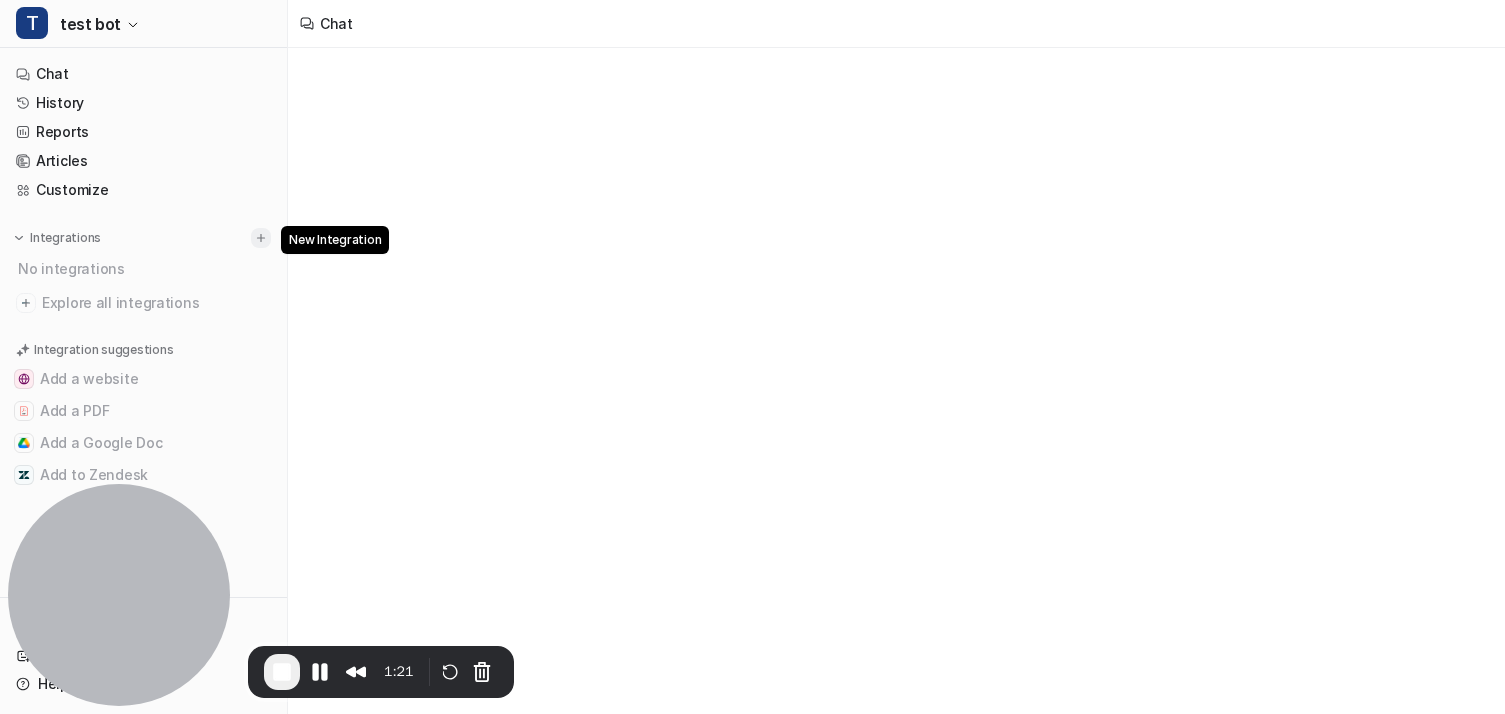 click at bounding box center [261, 238] 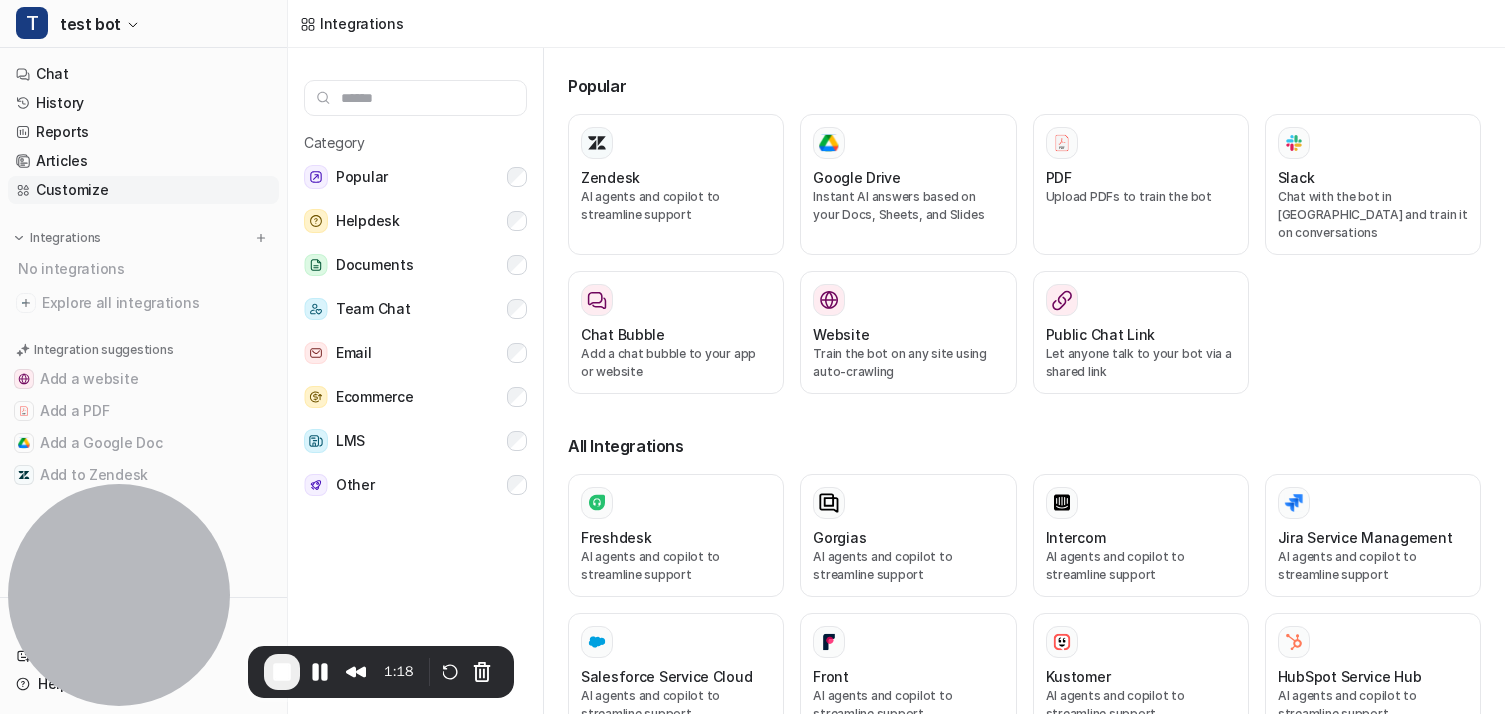 click on "Customize" at bounding box center [143, 190] 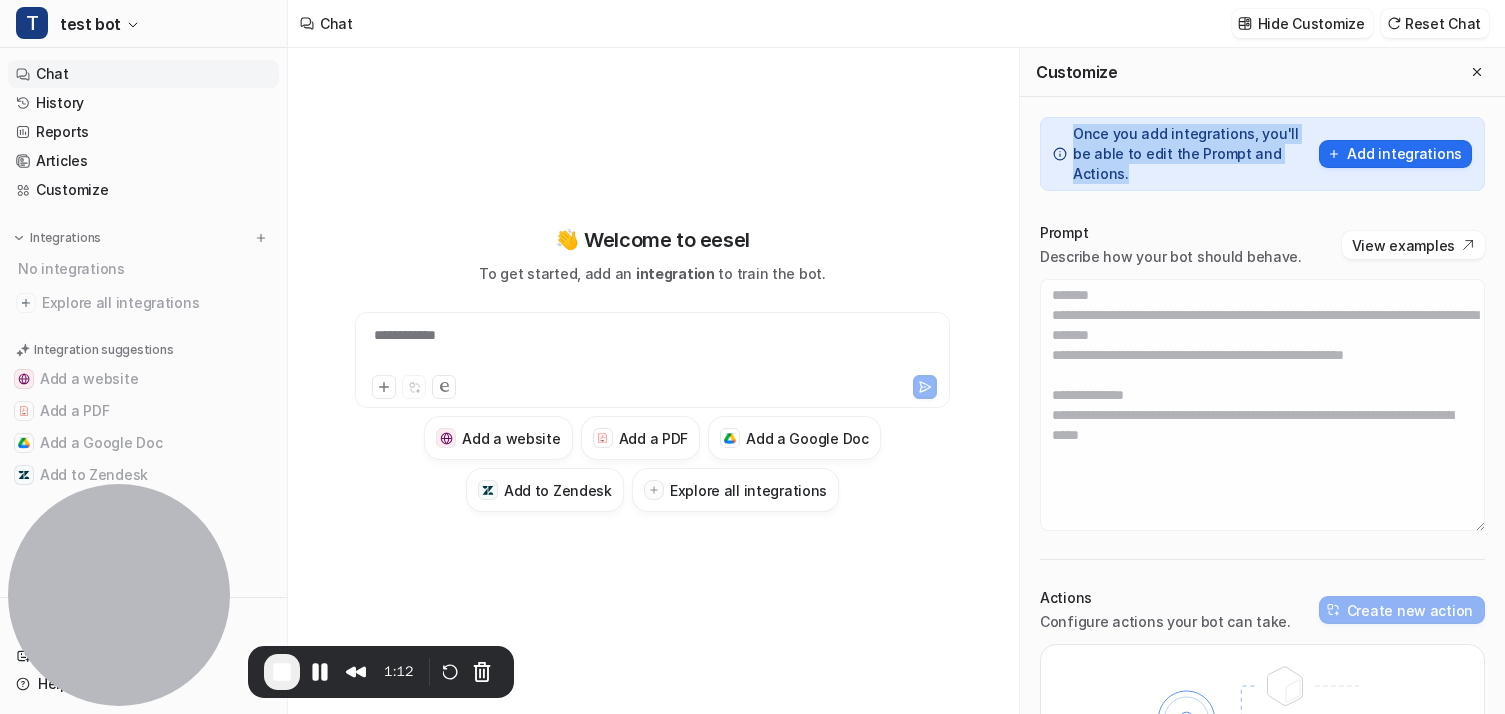 drag, startPoint x: 1048, startPoint y: 123, endPoint x: 1312, endPoint y: 160, distance: 266.5802 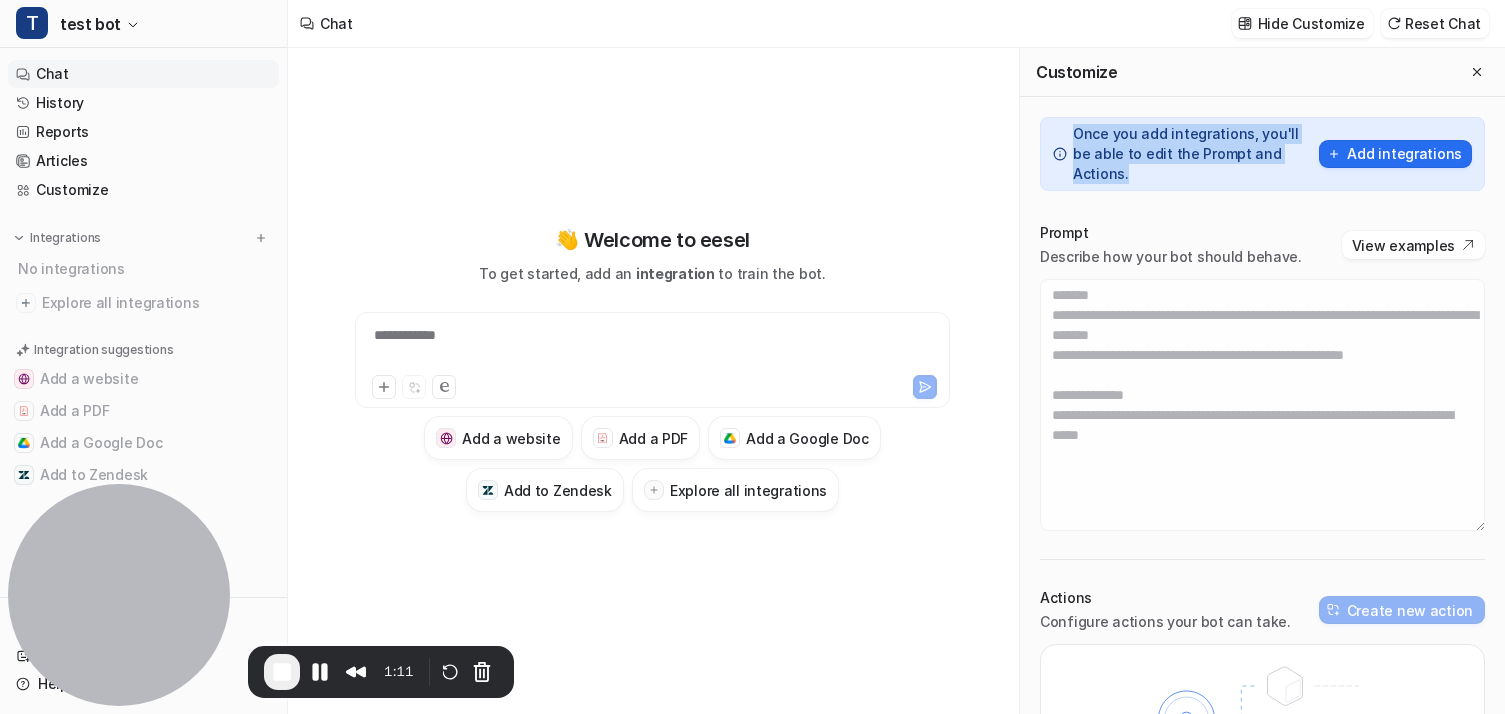 drag, startPoint x: 1303, startPoint y: 160, endPoint x: 1053, endPoint y: 132, distance: 251.56311 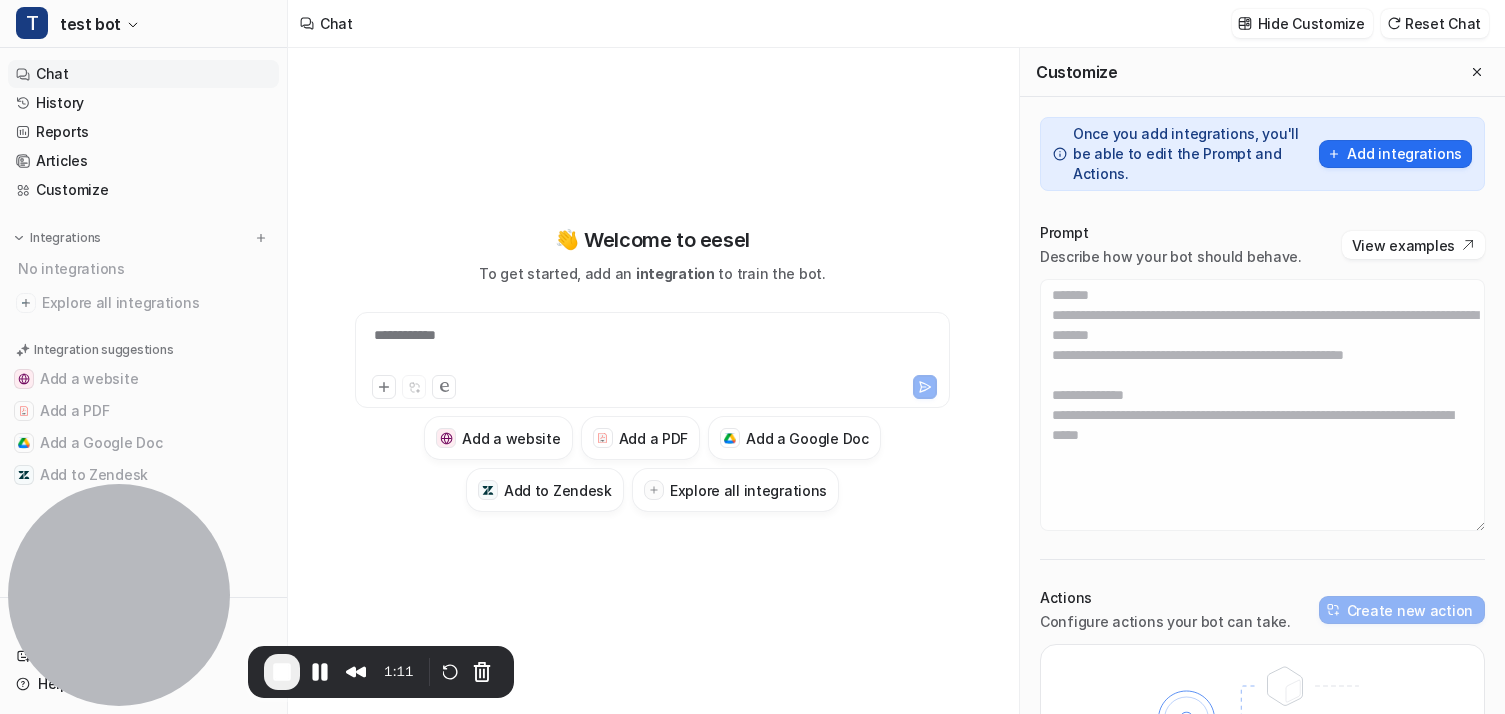 click on "Once you add integrations, you'll be able to edit the Prompt and Actions." at bounding box center (1183, 154) 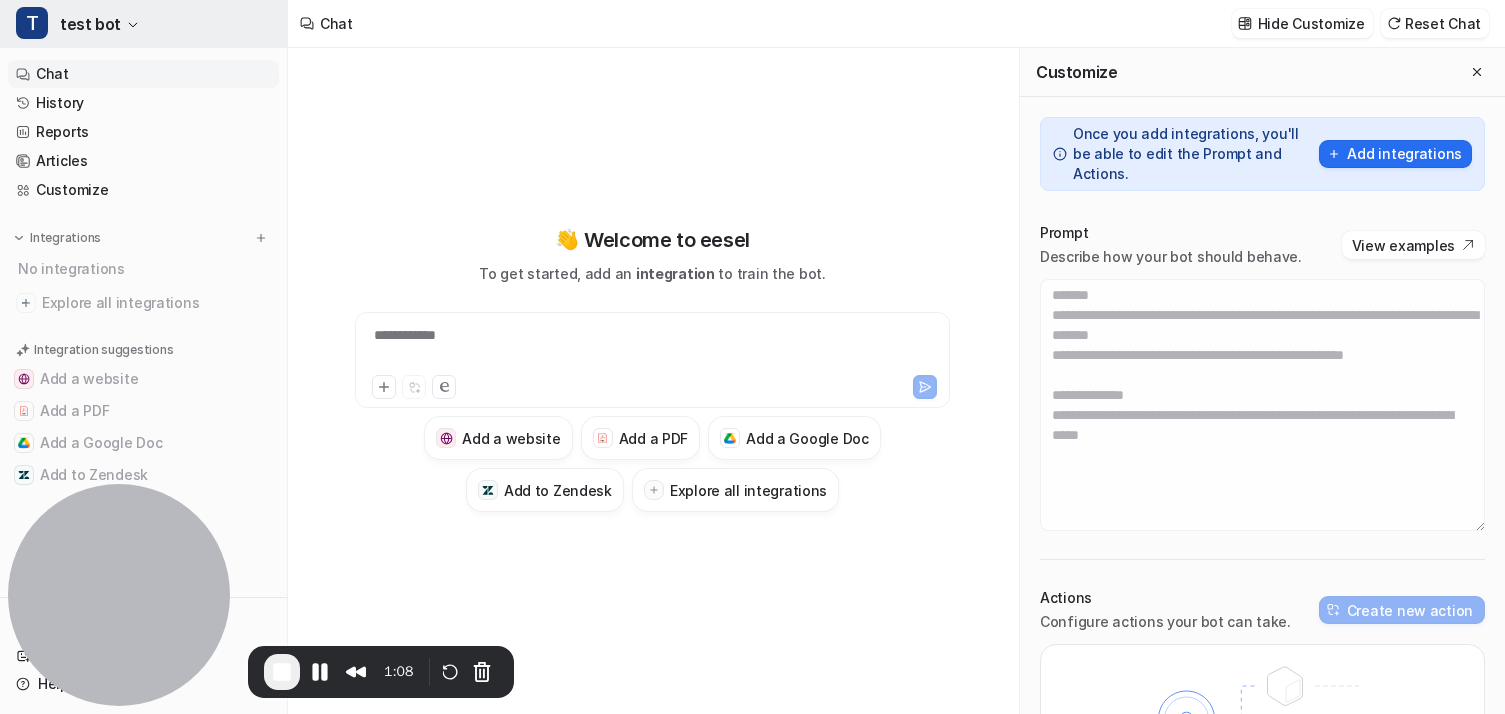 click on "T test bot" at bounding box center (143, 24) 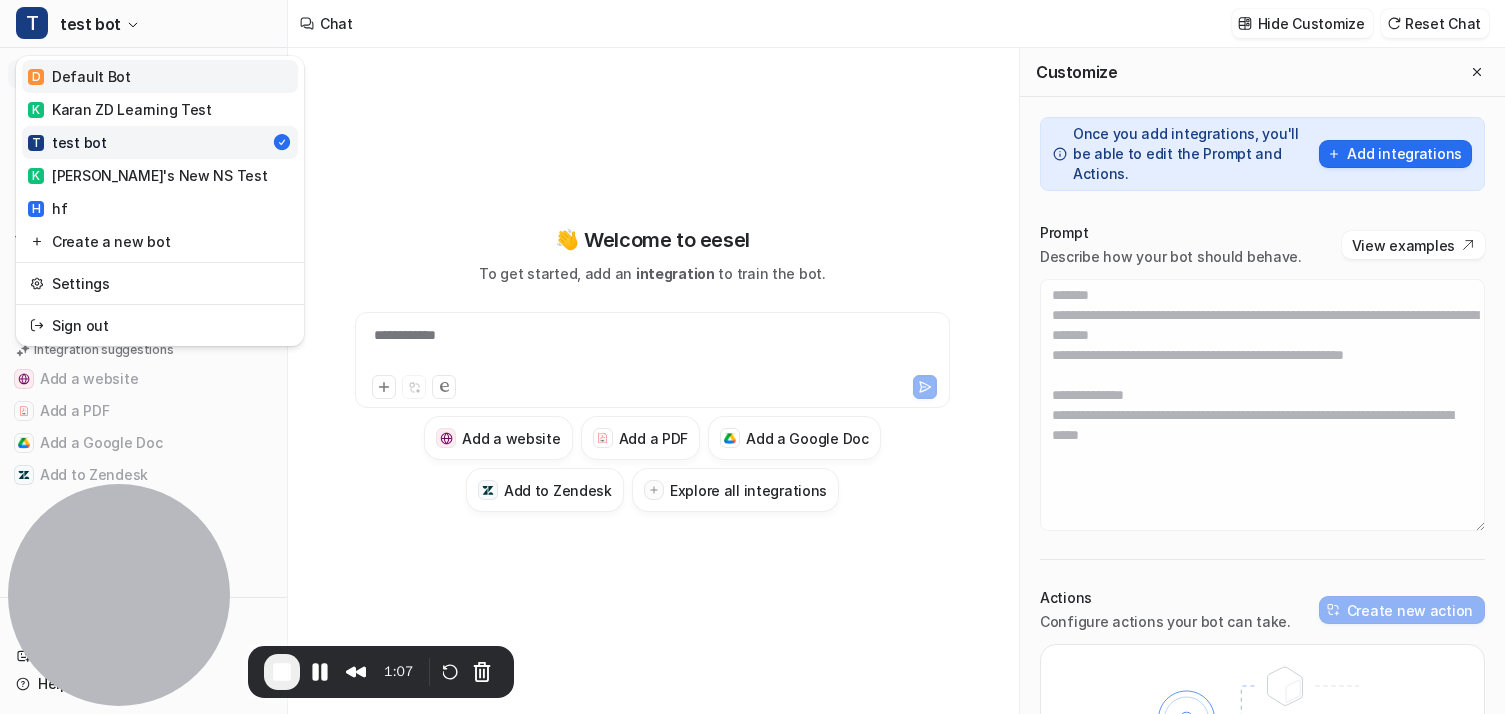 click on "D   Default Bot" at bounding box center (160, 76) 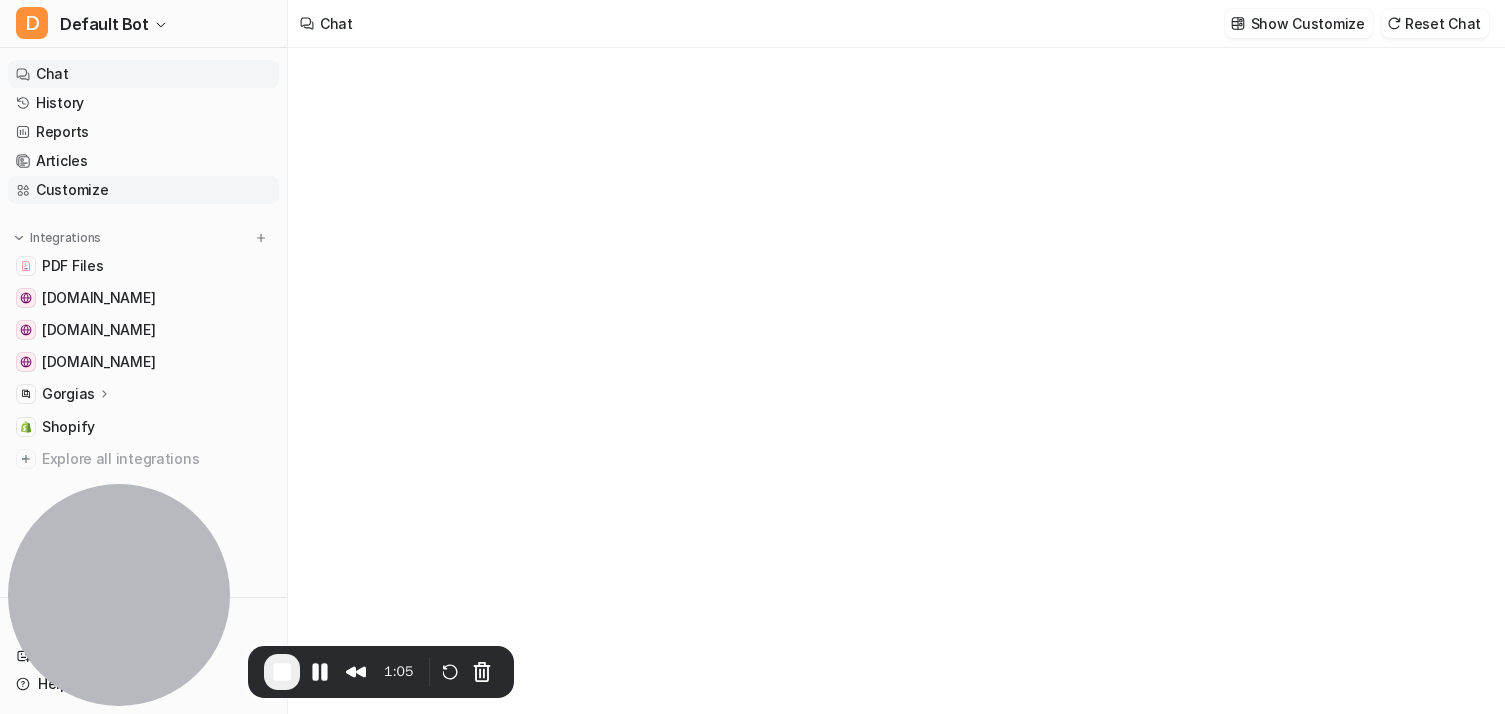 click on "Customize" at bounding box center [143, 190] 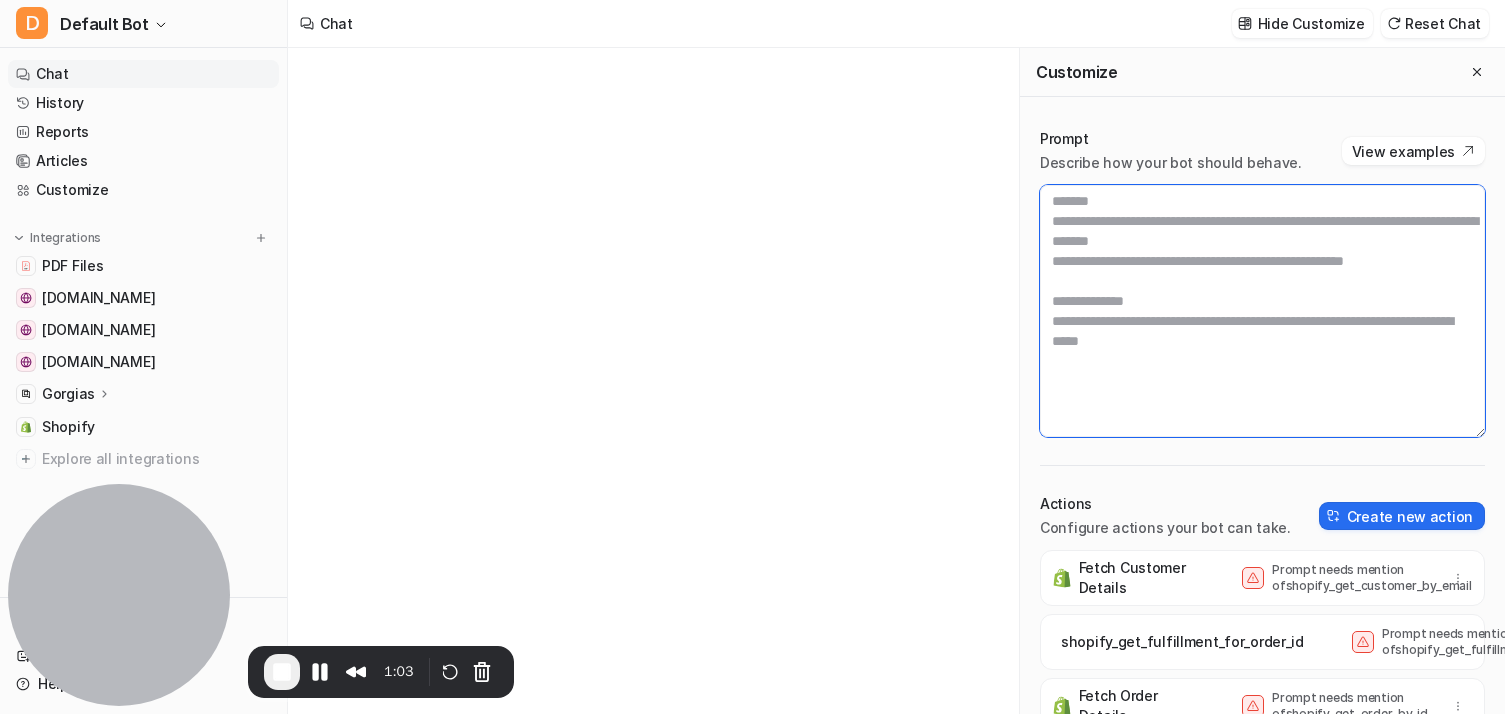 click at bounding box center [1262, 311] 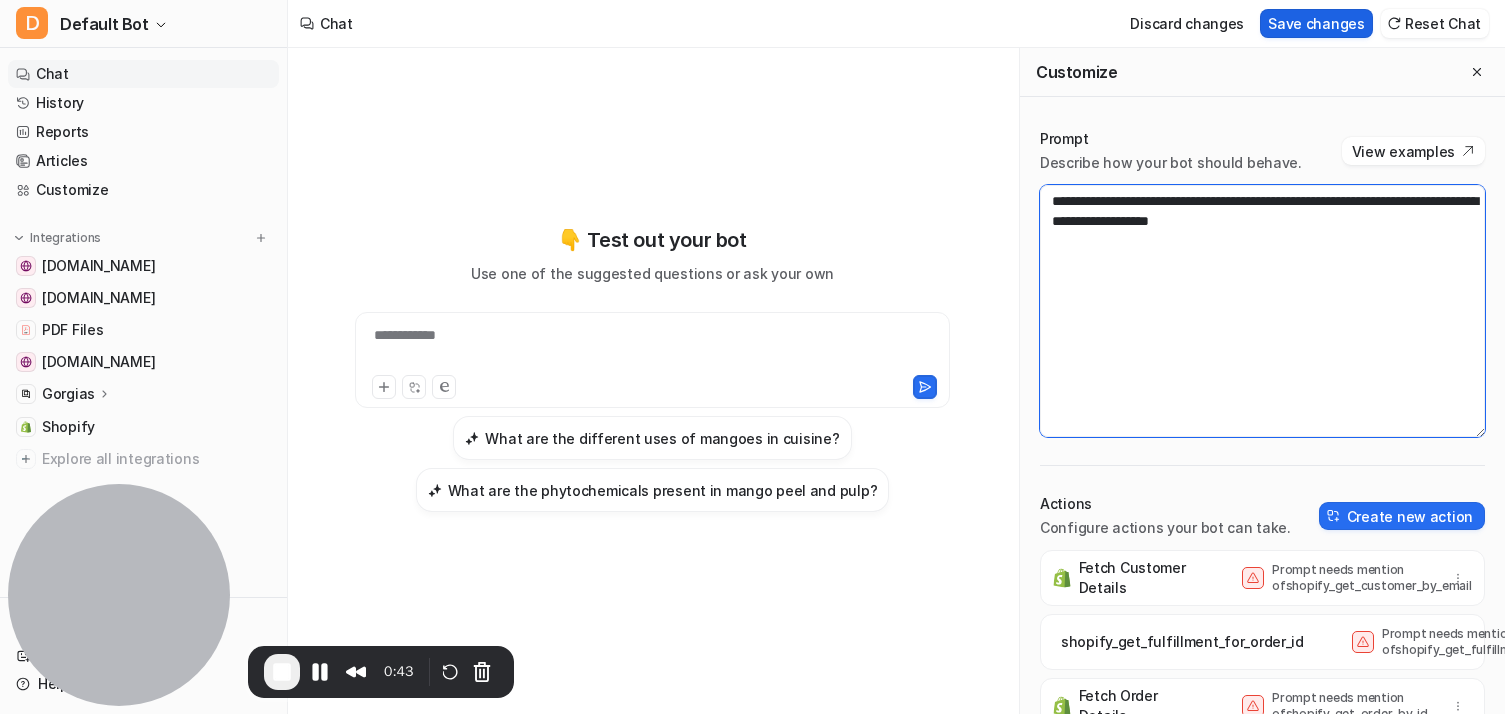 type on "**********" 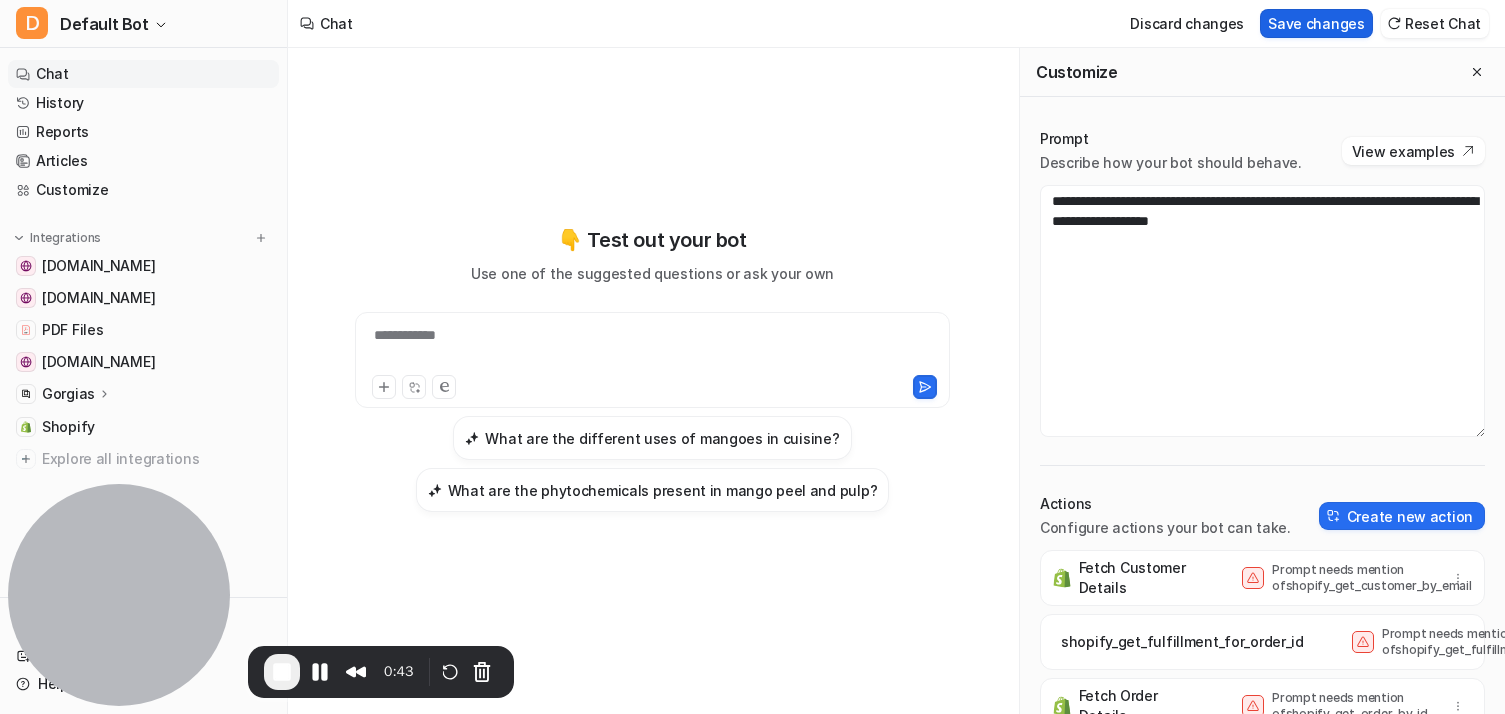 click on "Save changes" at bounding box center [1316, 23] 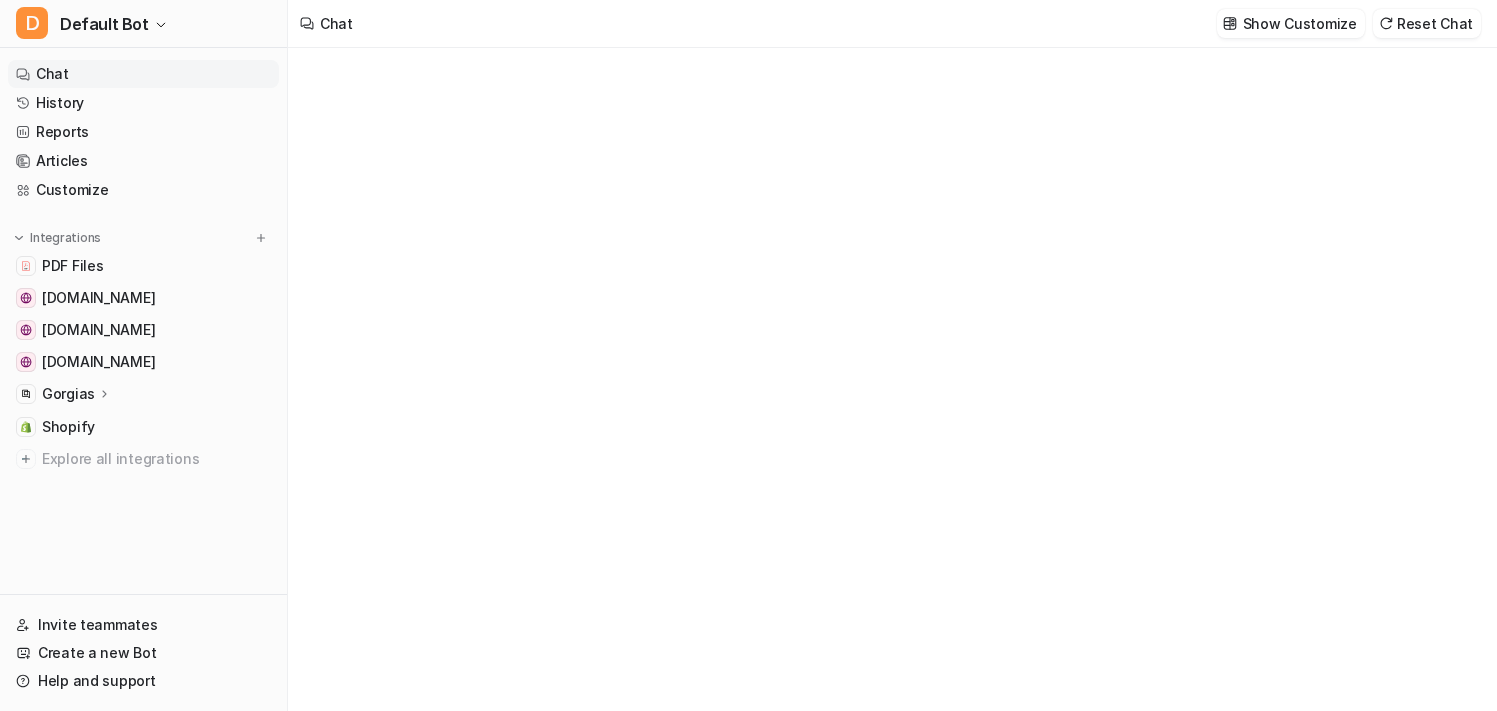type on "**********" 